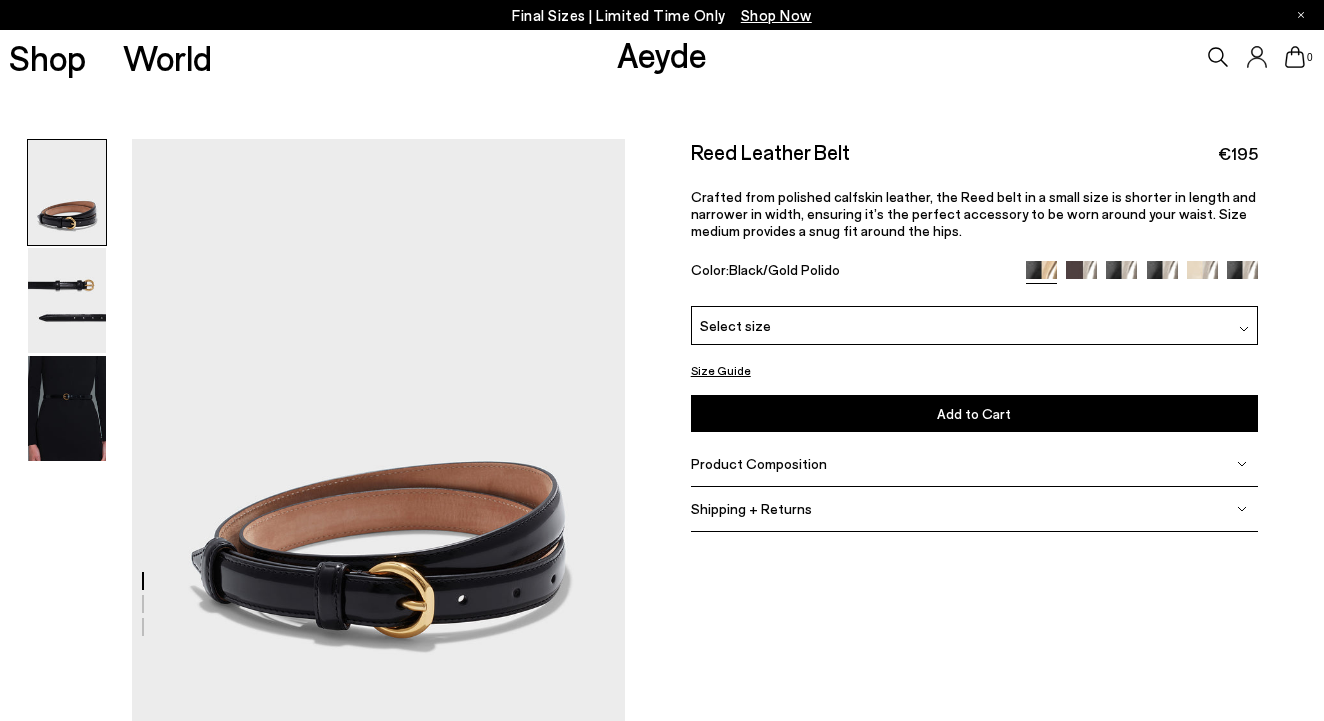 scroll, scrollTop: 0, scrollLeft: 0, axis: both 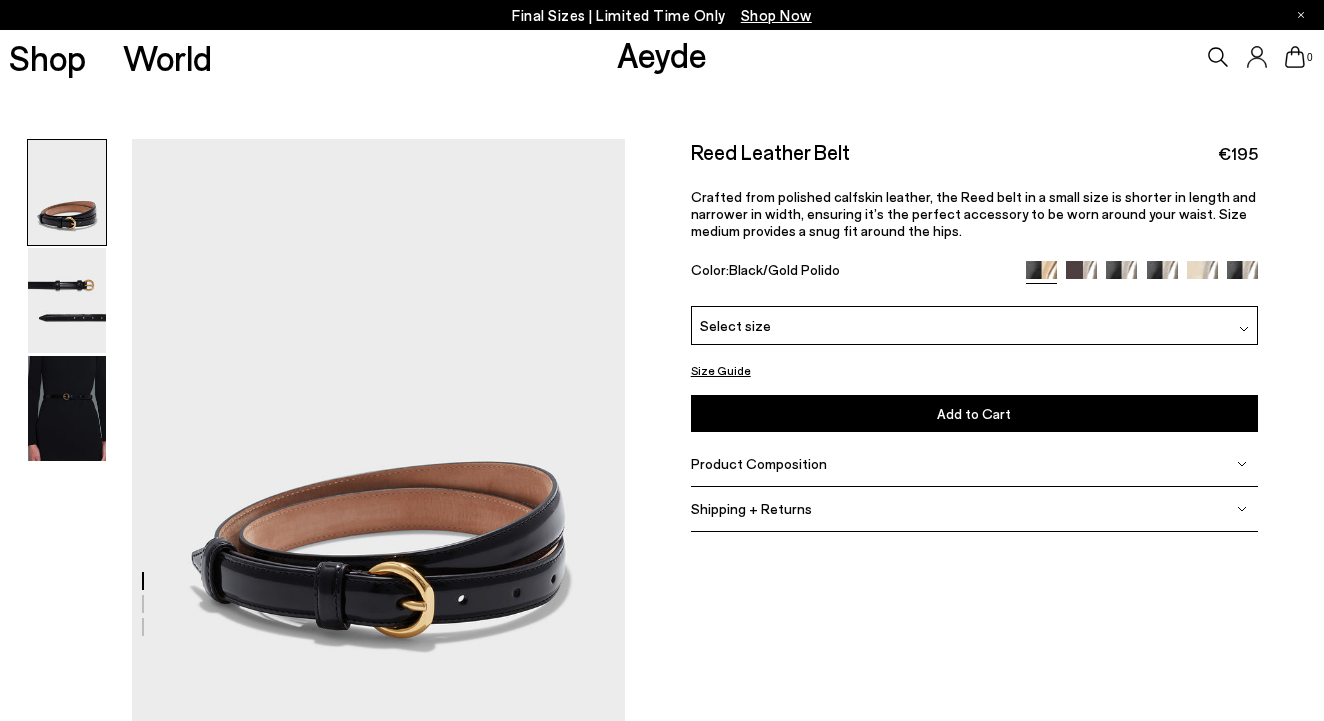 click at bounding box center [1142, 272] 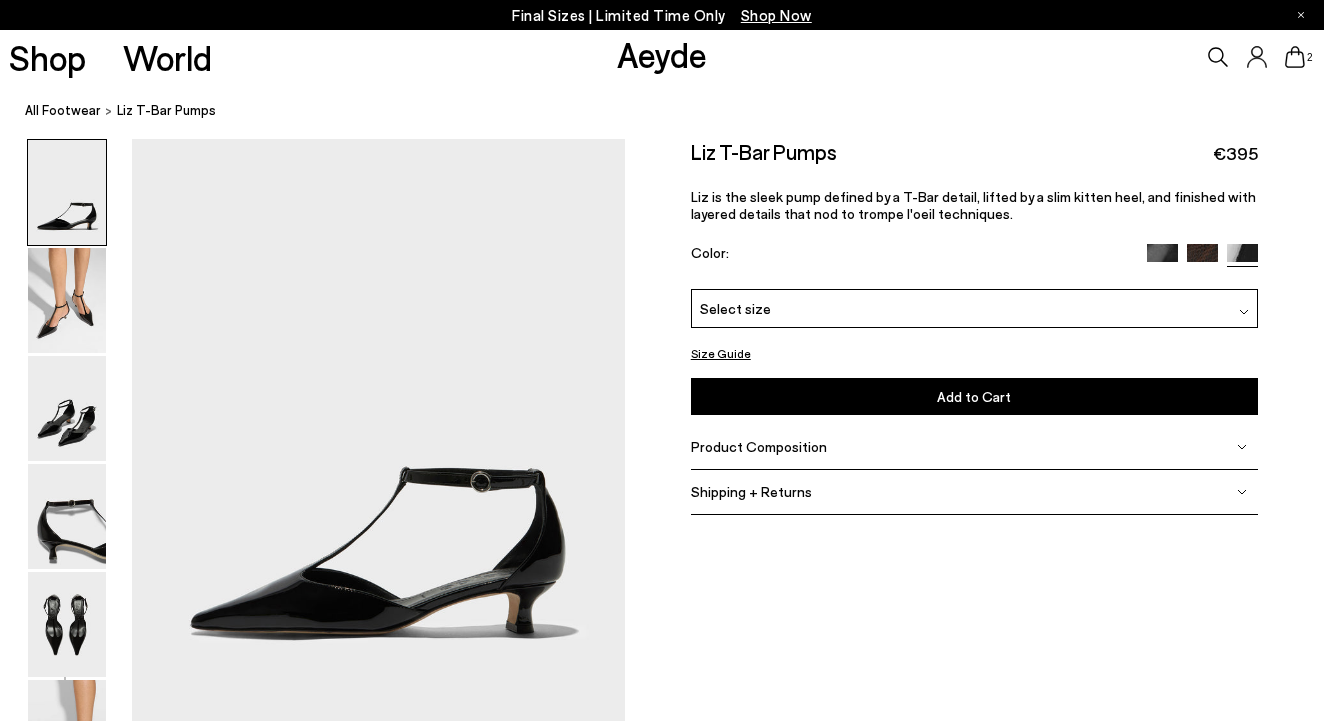 scroll, scrollTop: 0, scrollLeft: 0, axis: both 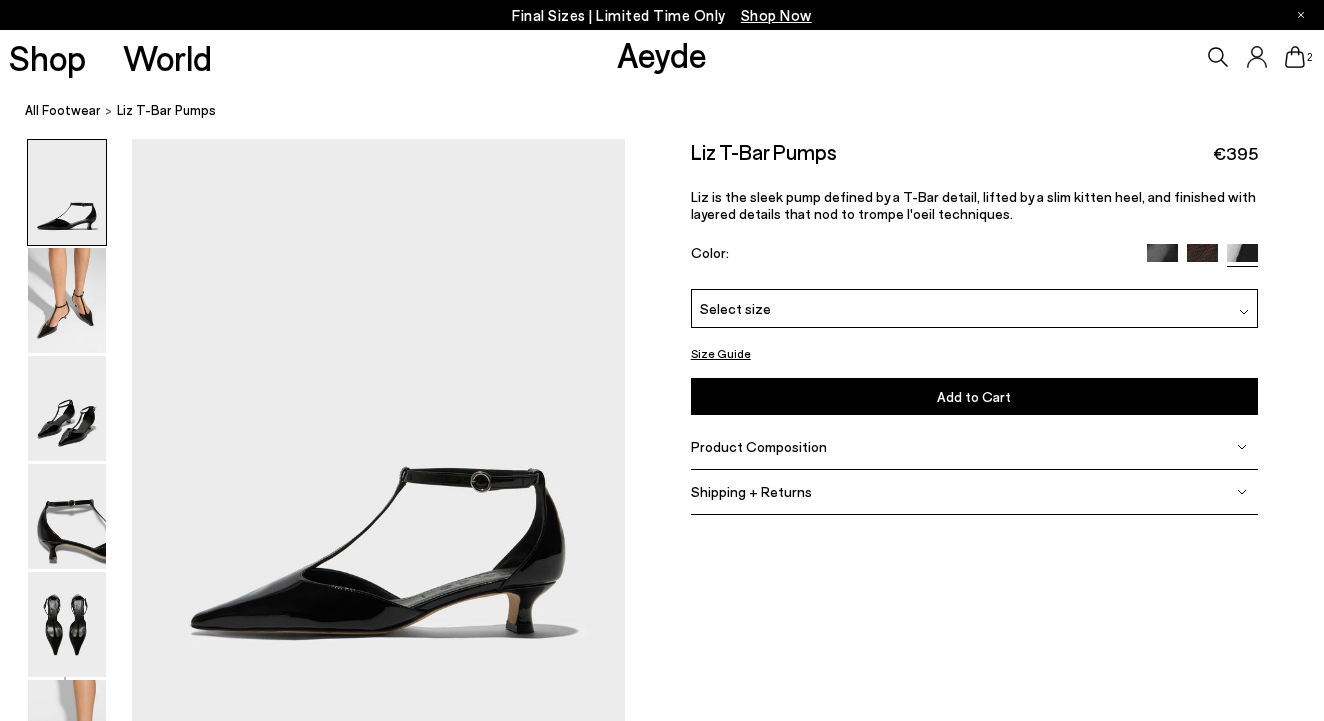 click on "Shop
World
Aeyde
2" at bounding box center (662, 57) 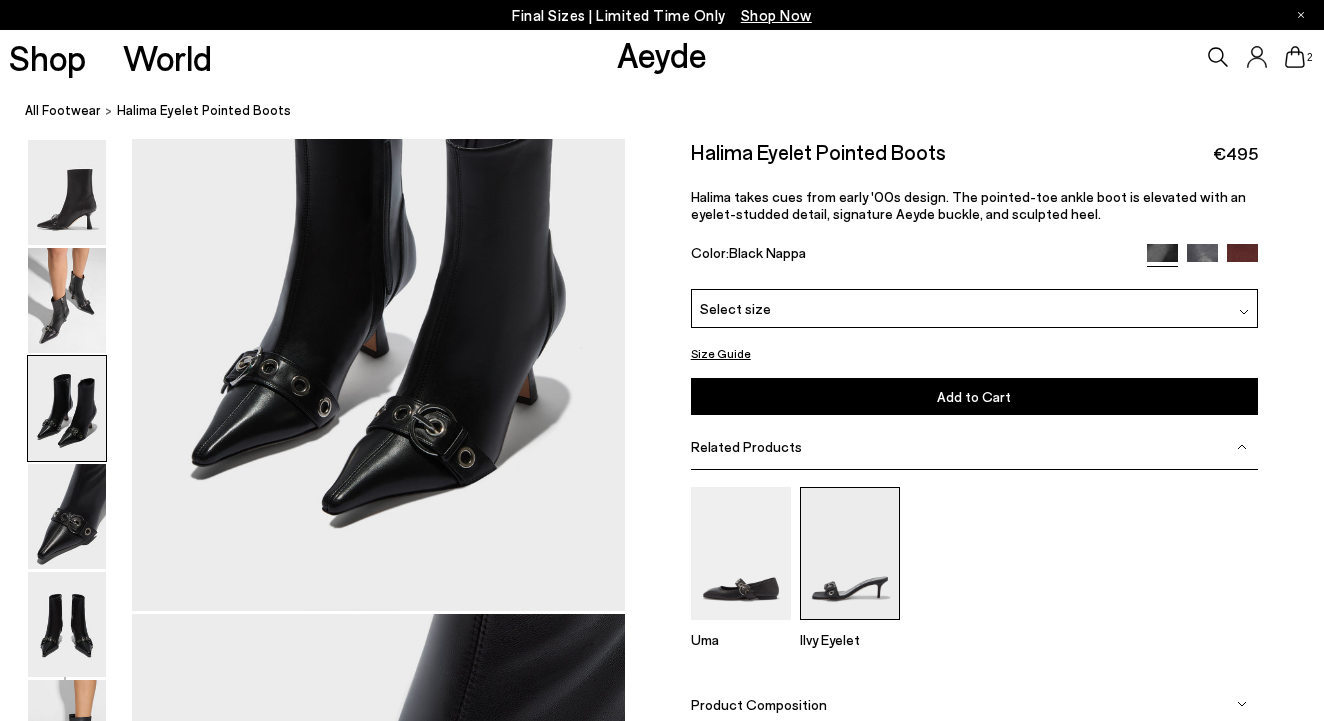 scroll, scrollTop: 1505, scrollLeft: 10, axis: both 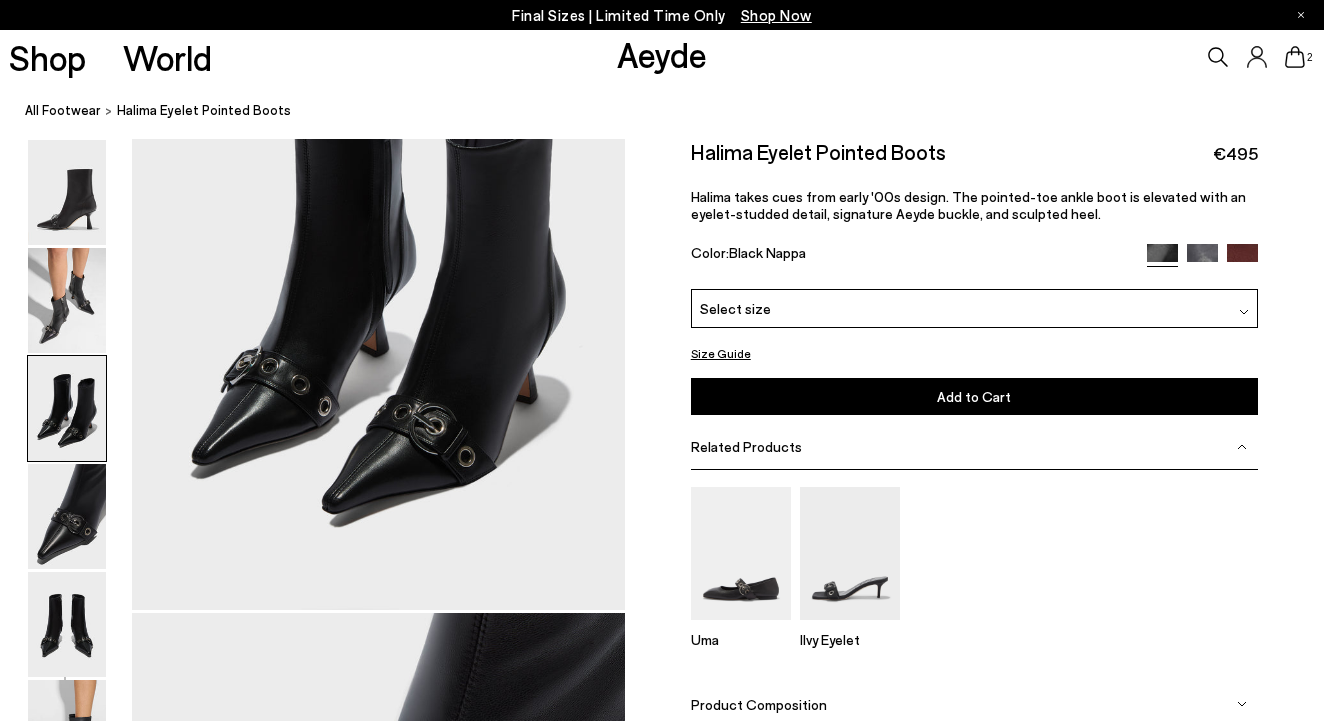 click on "Product Composition" at bounding box center [974, 704] 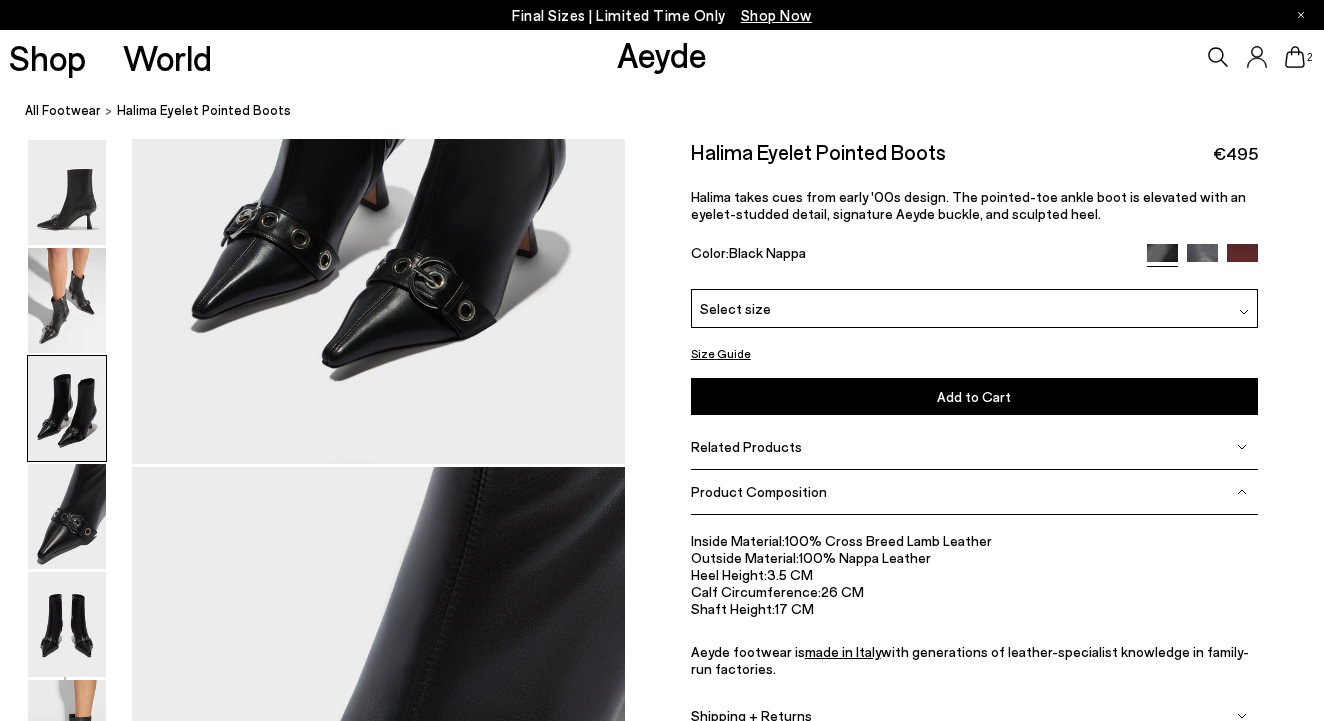 scroll, scrollTop: 1646, scrollLeft: 10, axis: both 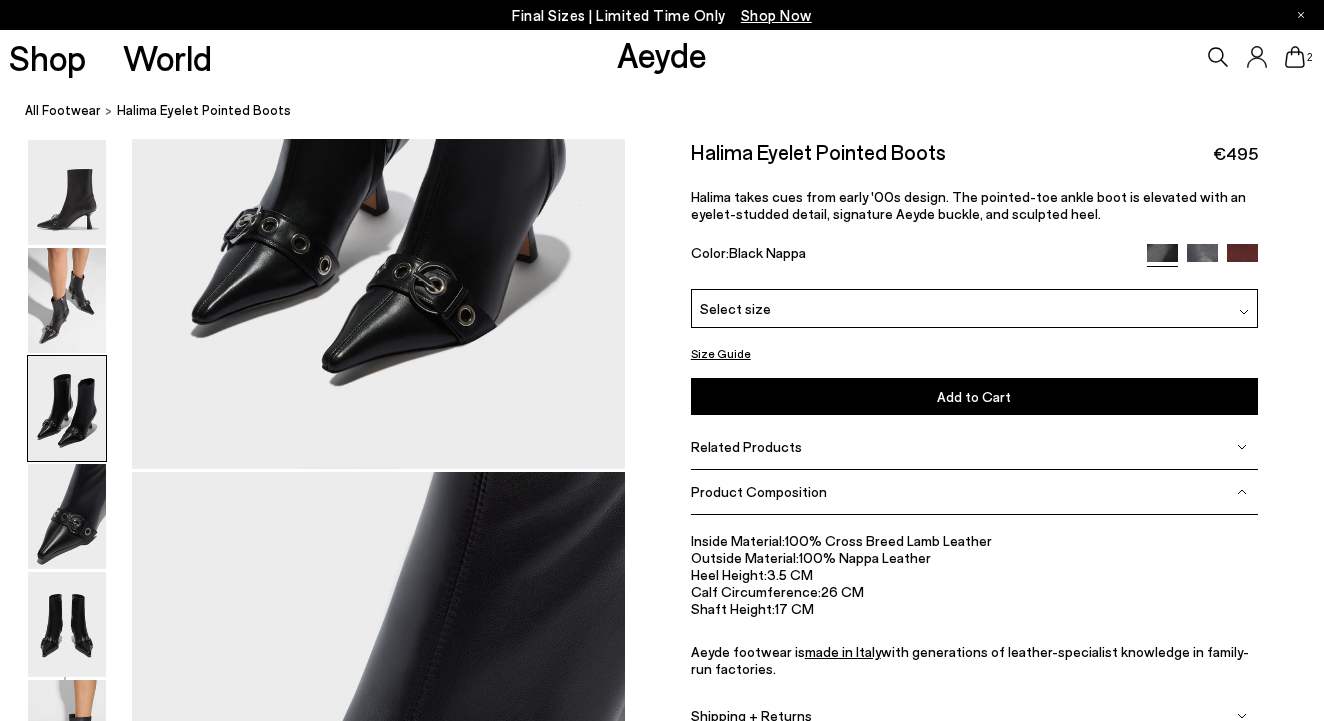 click on "Calf Circumference:" at bounding box center [756, 591] 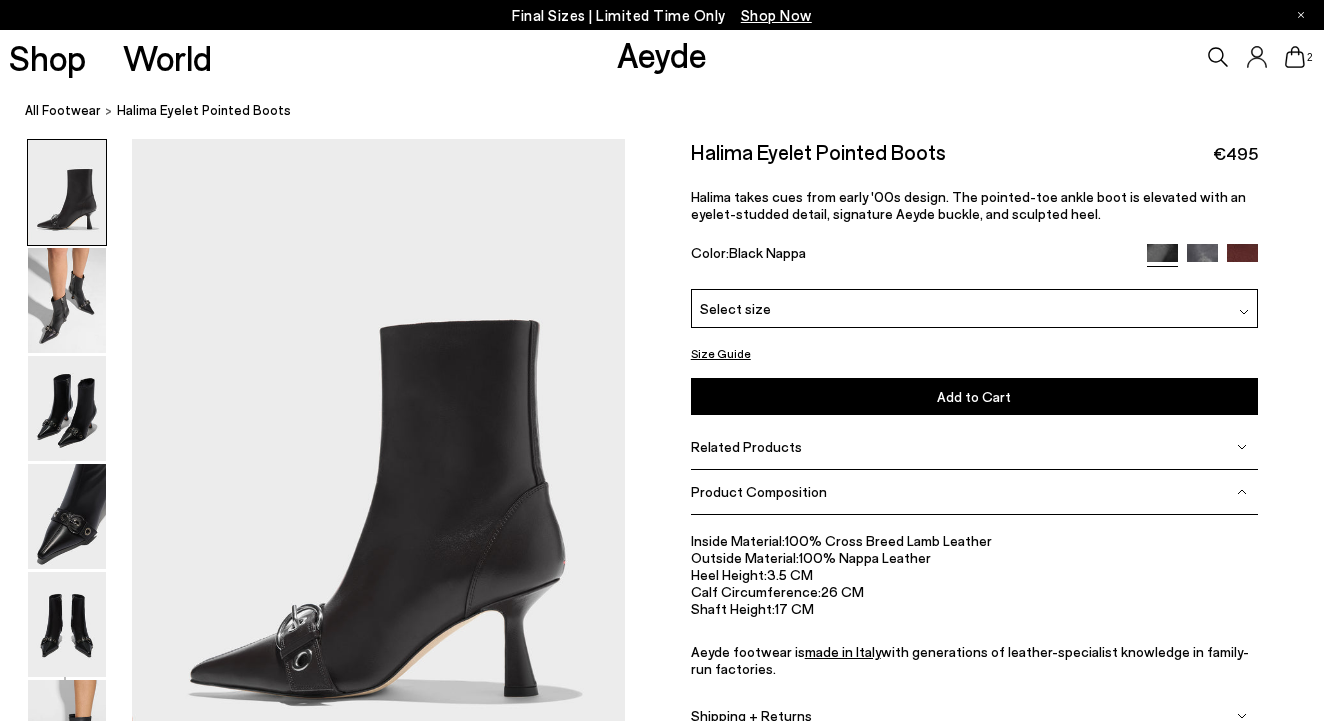 scroll, scrollTop: 0, scrollLeft: 13, axis: horizontal 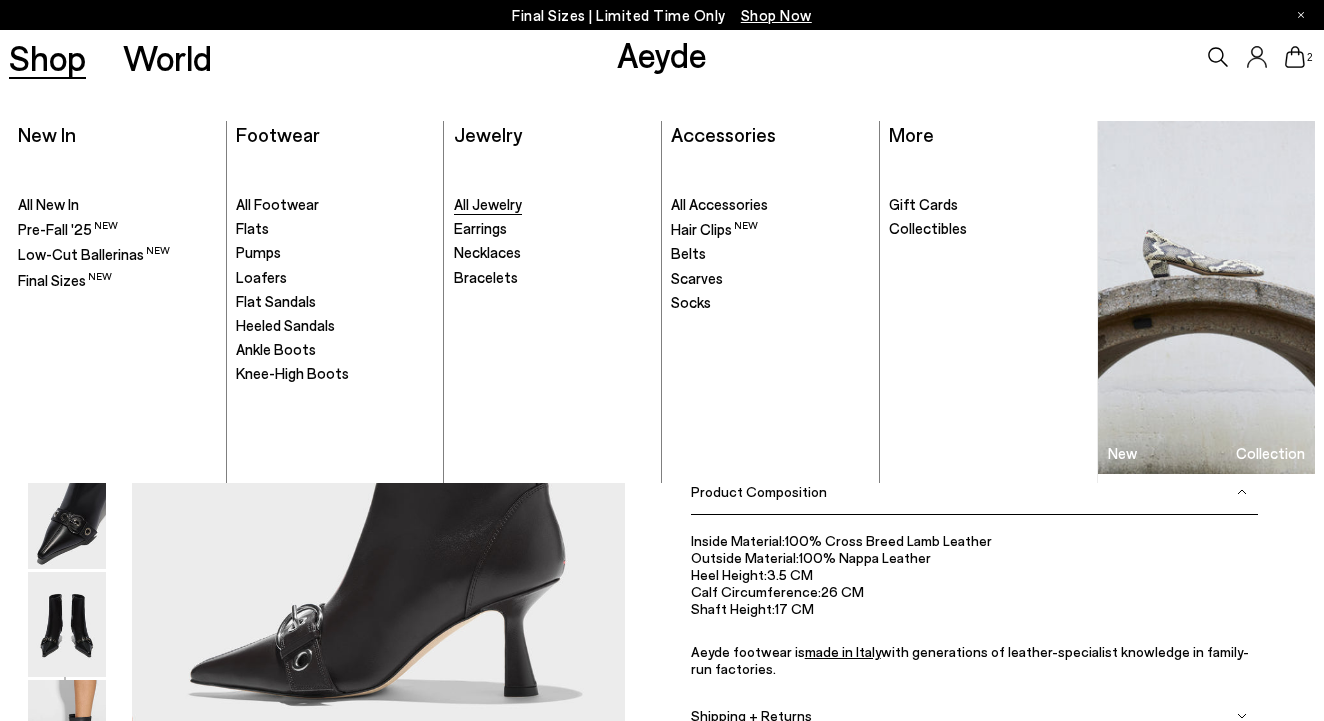 click on "All Jewelry" at bounding box center [488, 204] 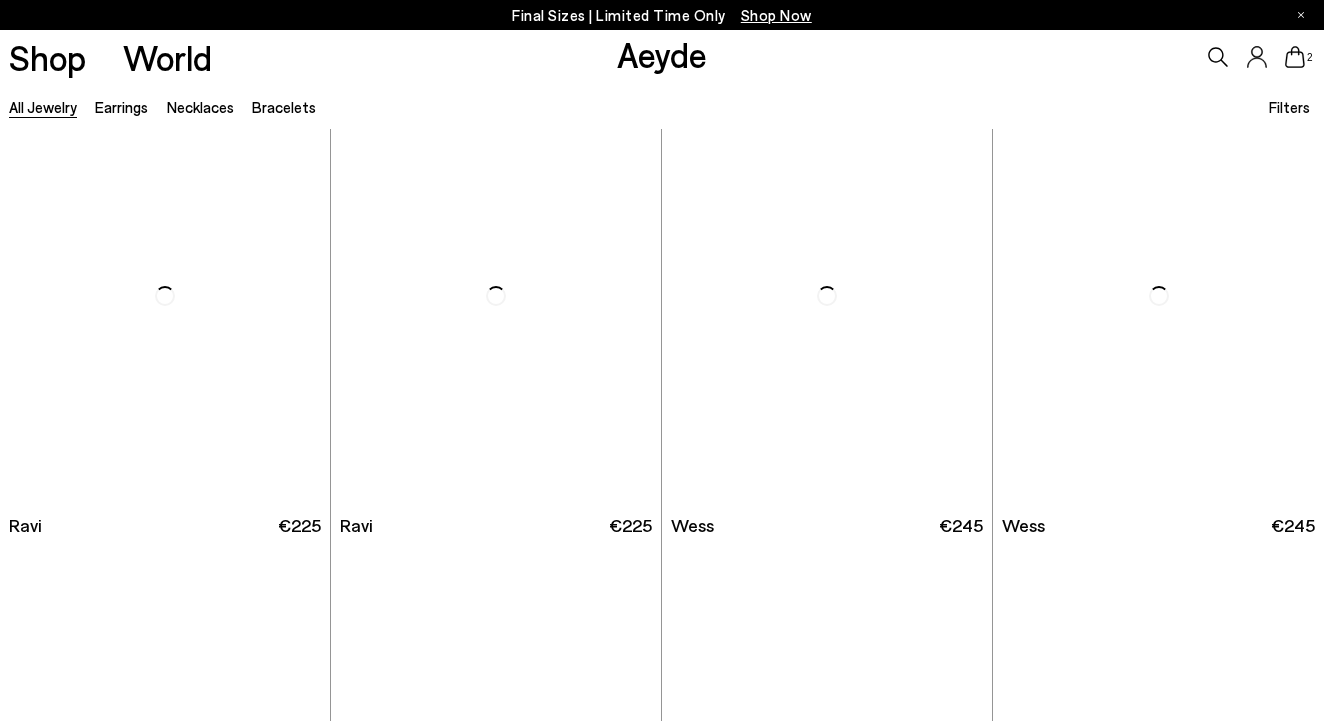 scroll, scrollTop: 587, scrollLeft: 0, axis: vertical 